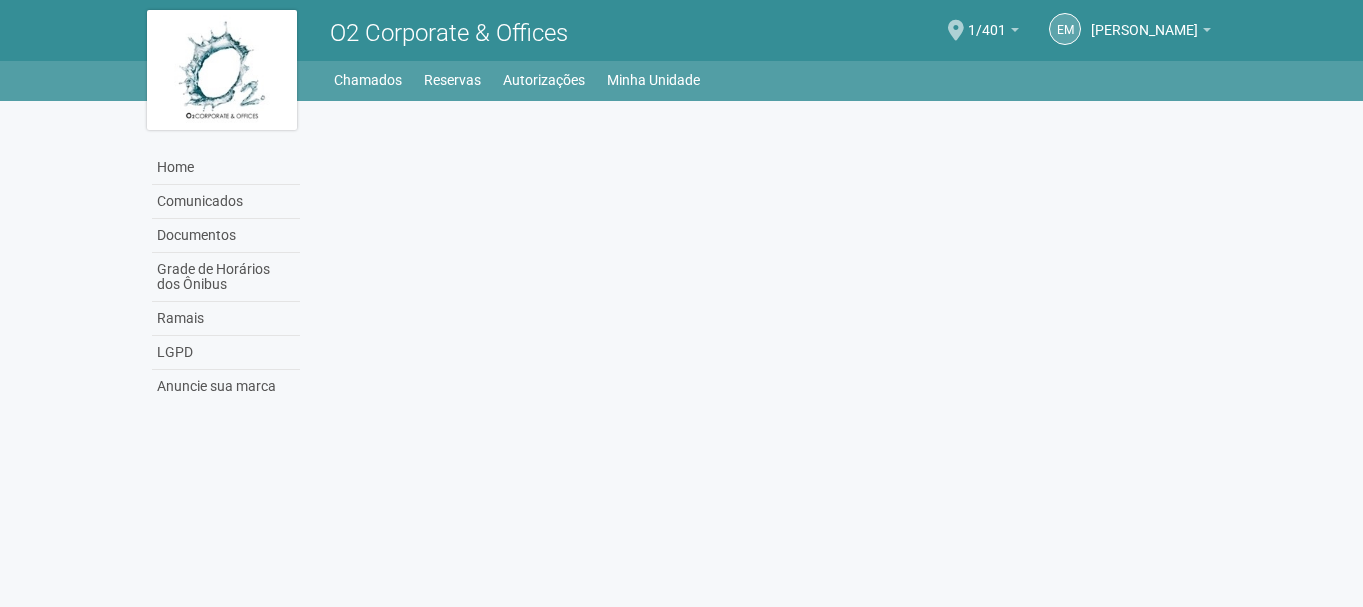 scroll, scrollTop: 0, scrollLeft: 0, axis: both 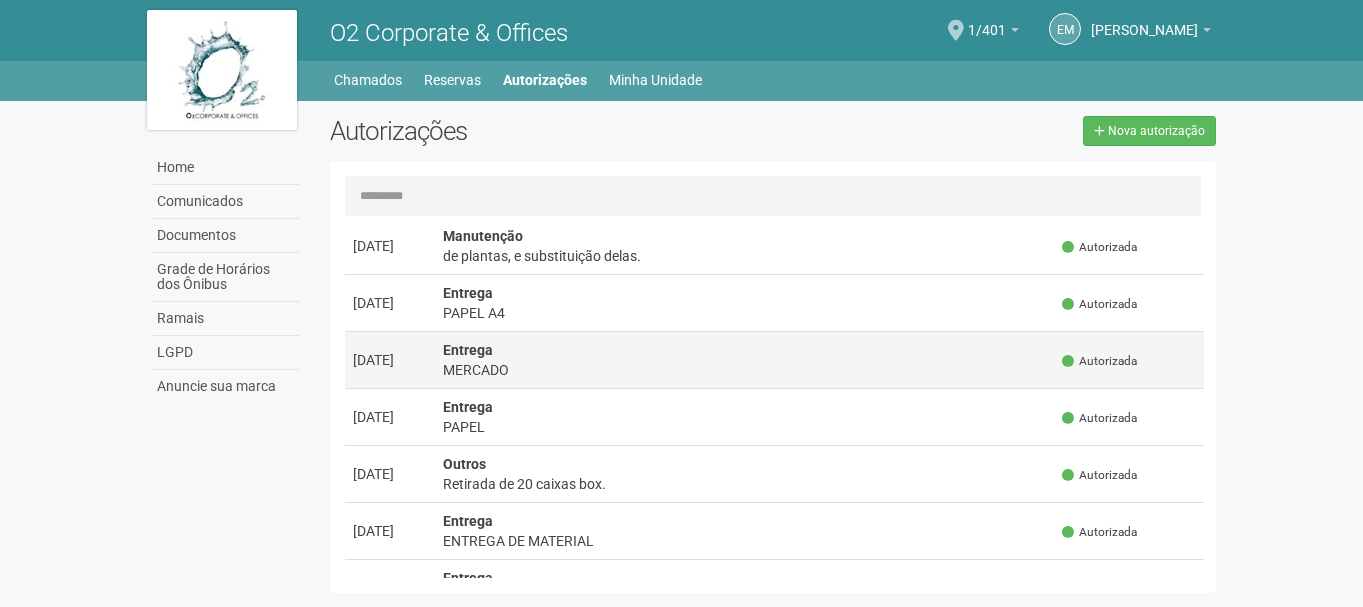click on "Entrega
MERCADO" at bounding box center (745, 359) 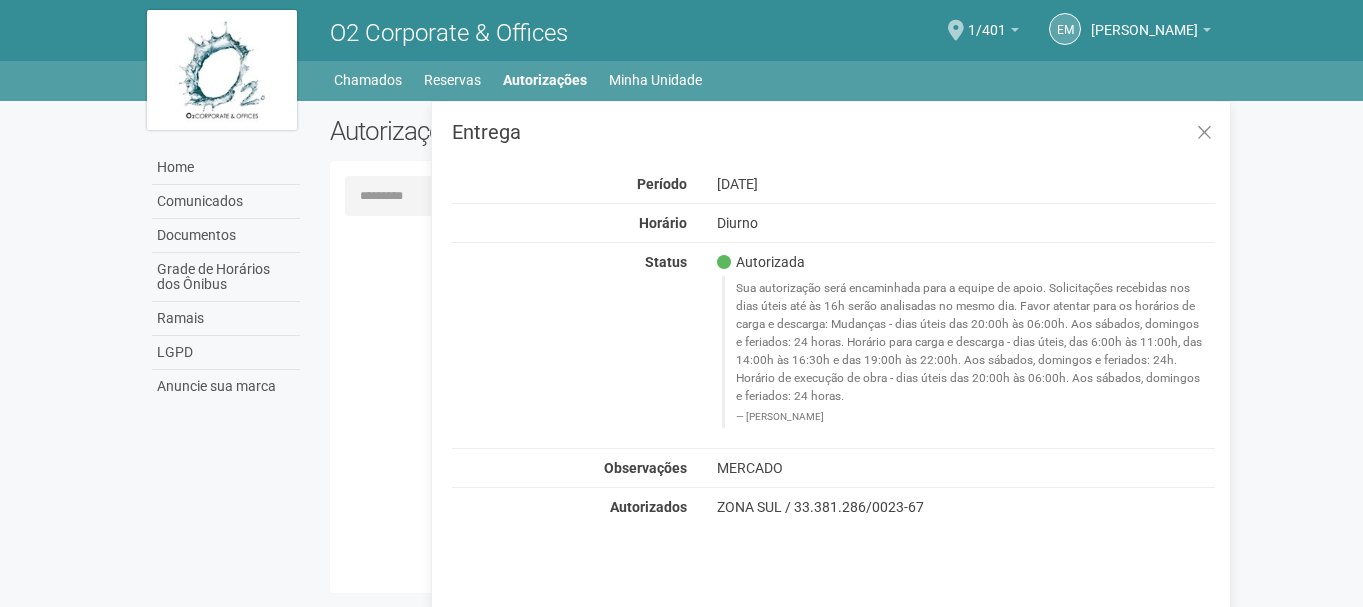 scroll, scrollTop: 0, scrollLeft: 0, axis: both 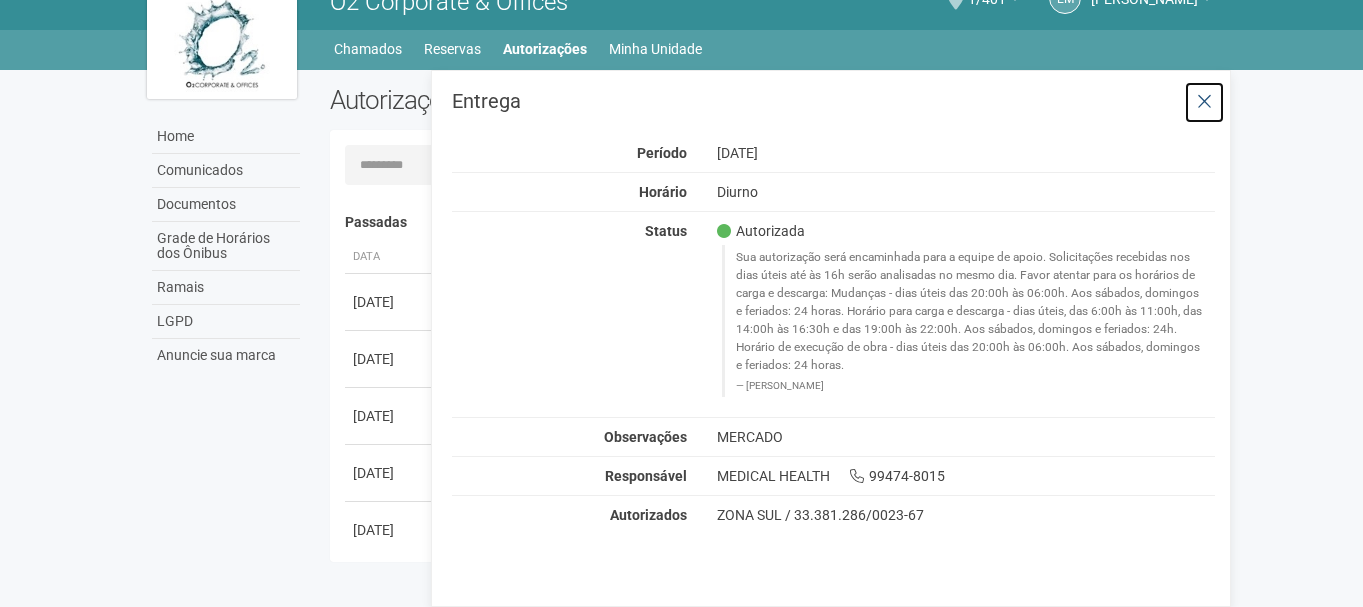 click at bounding box center (1204, 102) 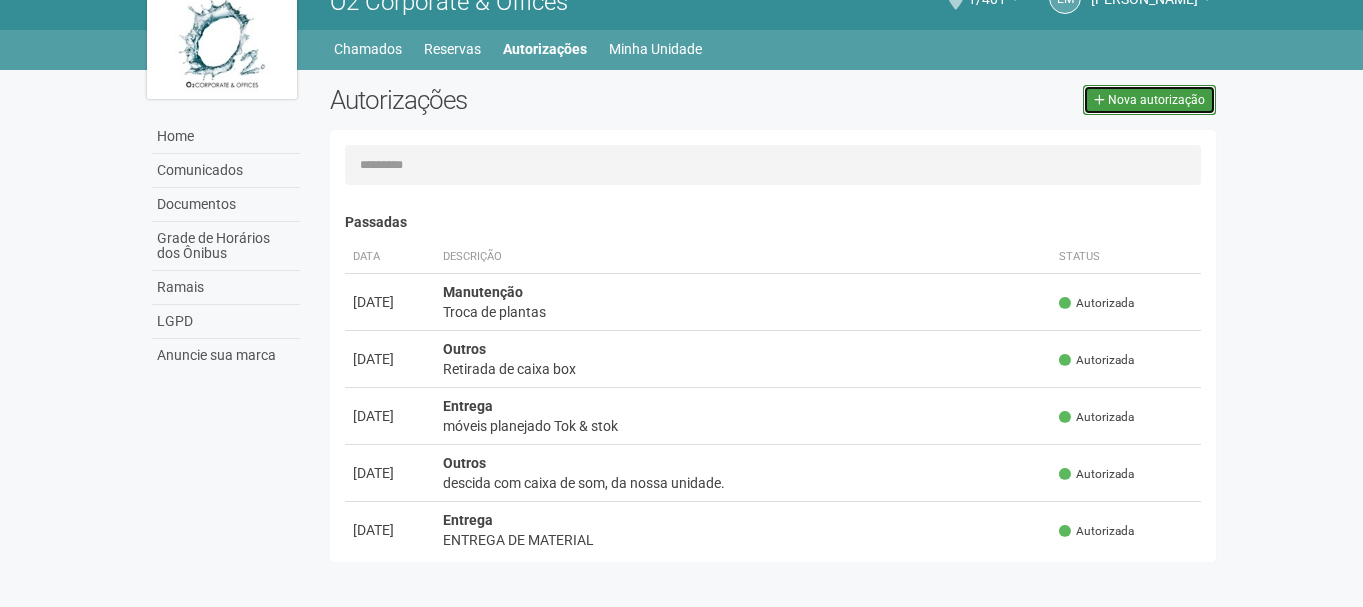 click at bounding box center [1099, 100] 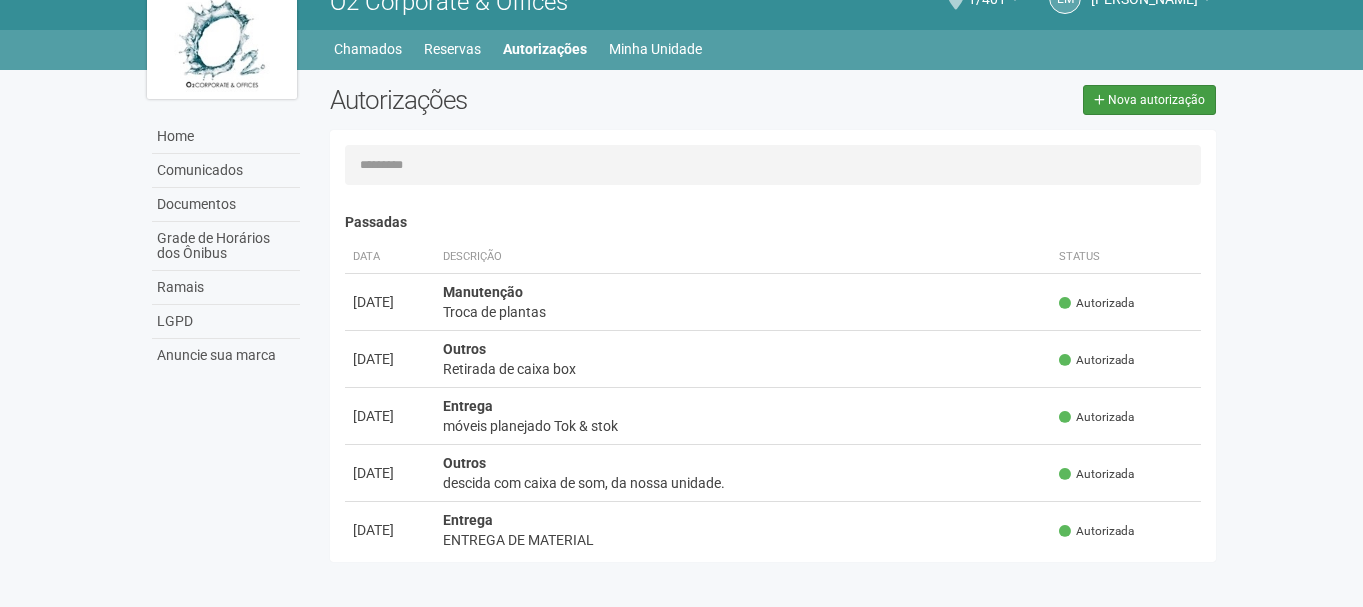 select on "**" 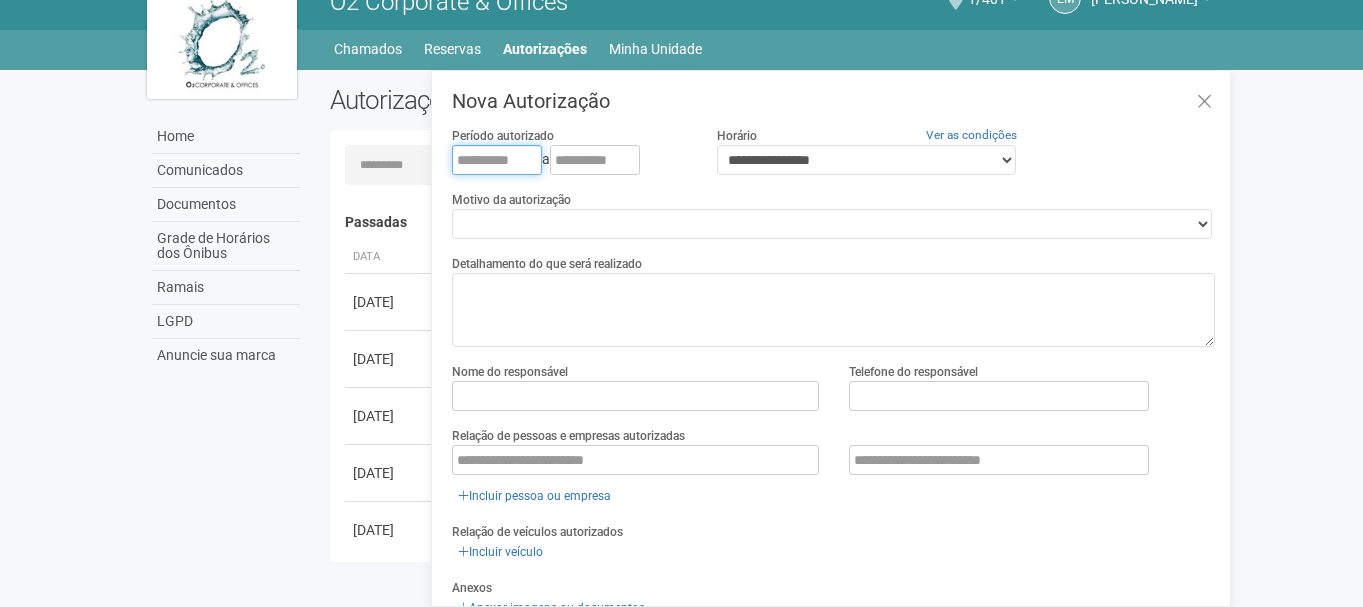 click at bounding box center [497, 160] 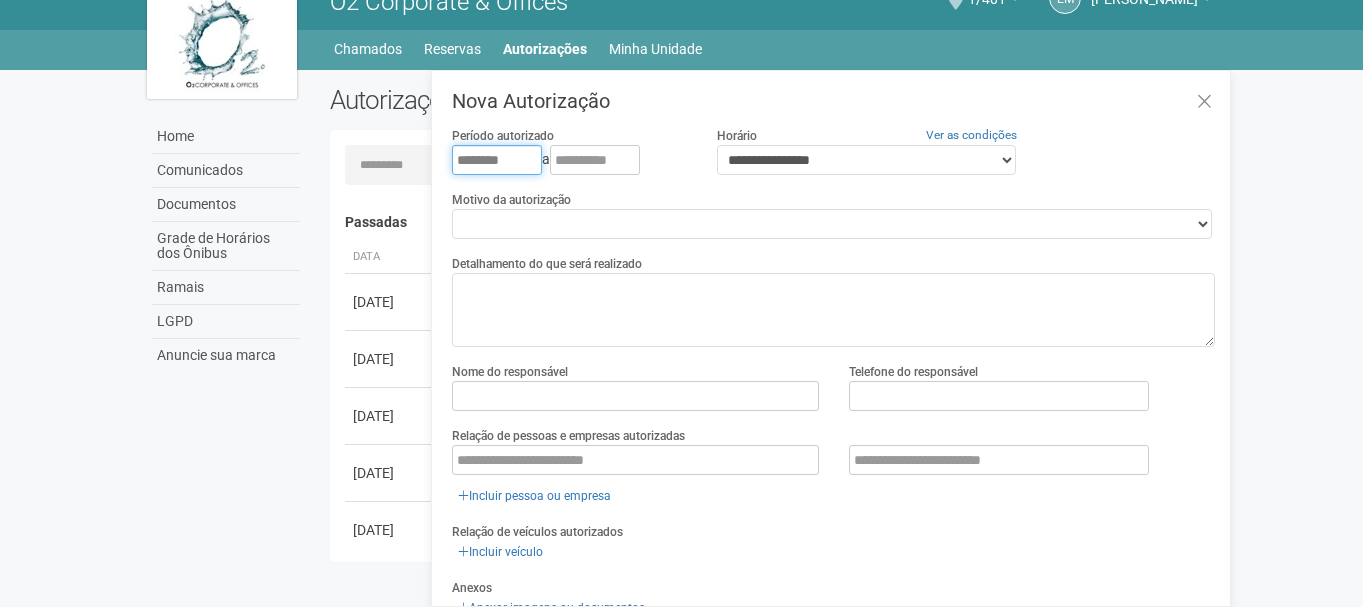 type on "********" 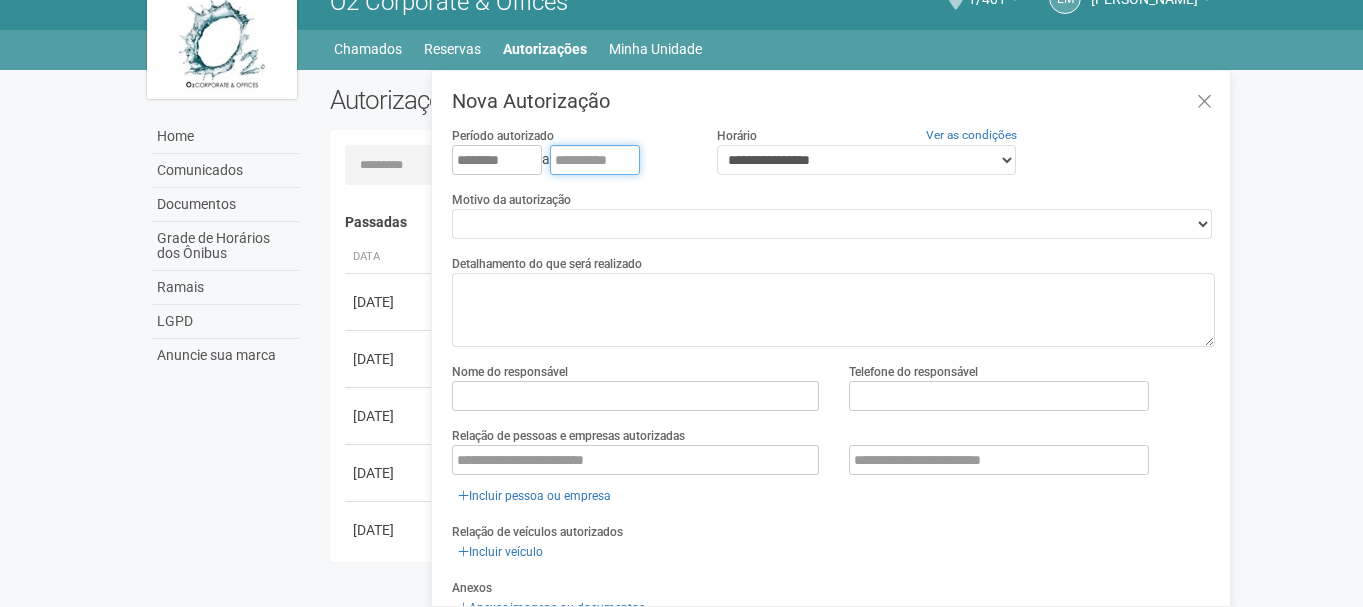 click at bounding box center [595, 160] 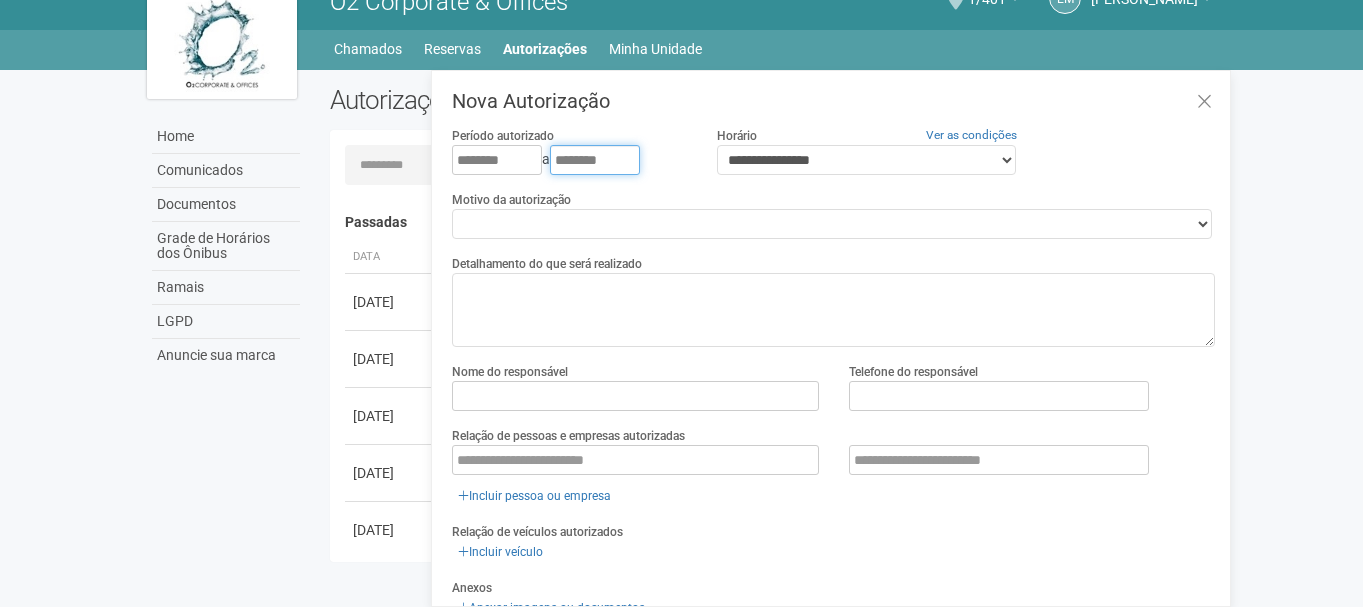 type on "********" 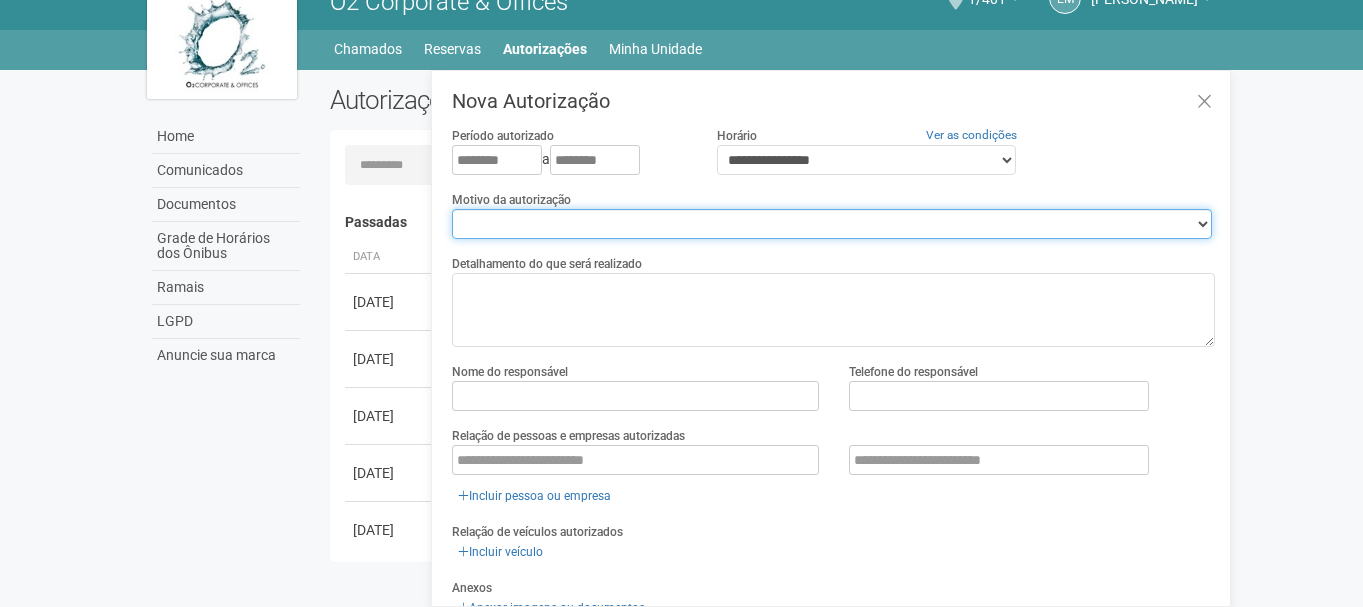 click on "**********" at bounding box center (832, 224) 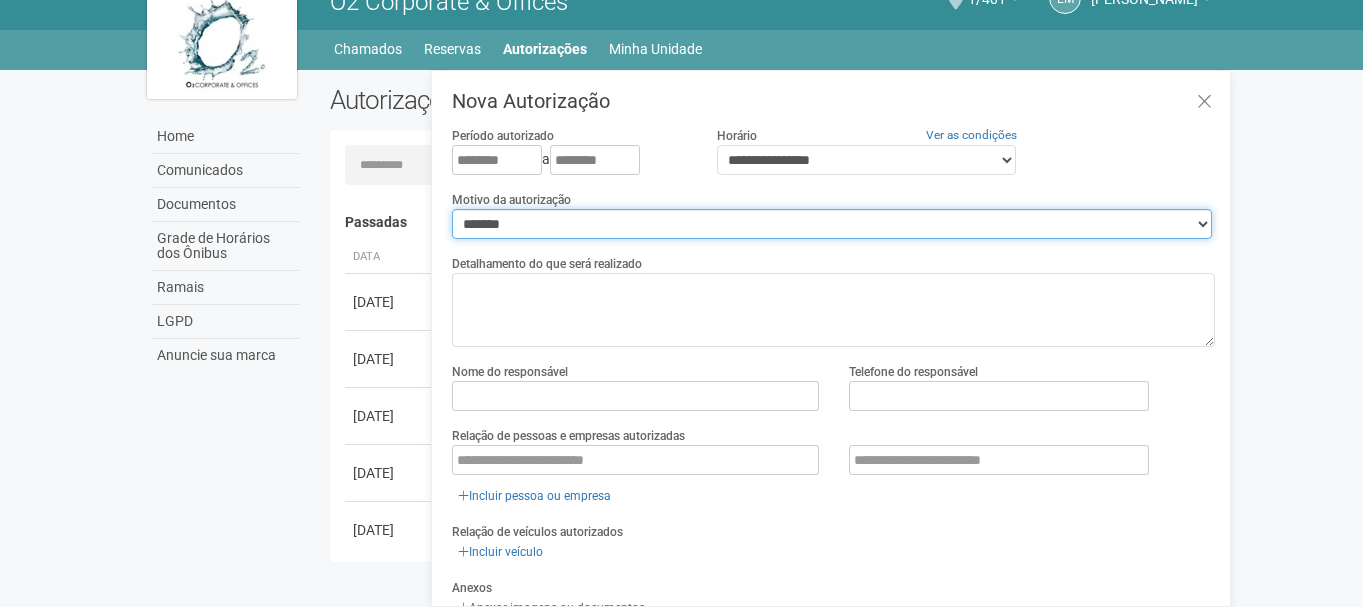 click on "**********" at bounding box center (832, 224) 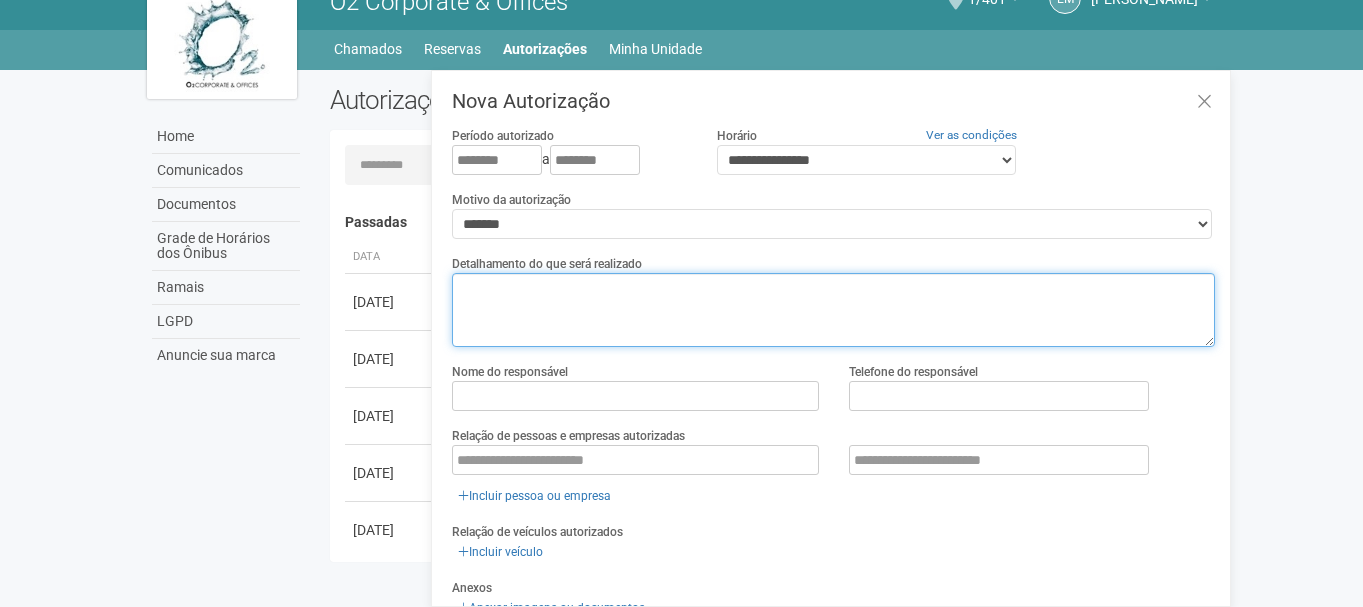 click at bounding box center (833, 310) 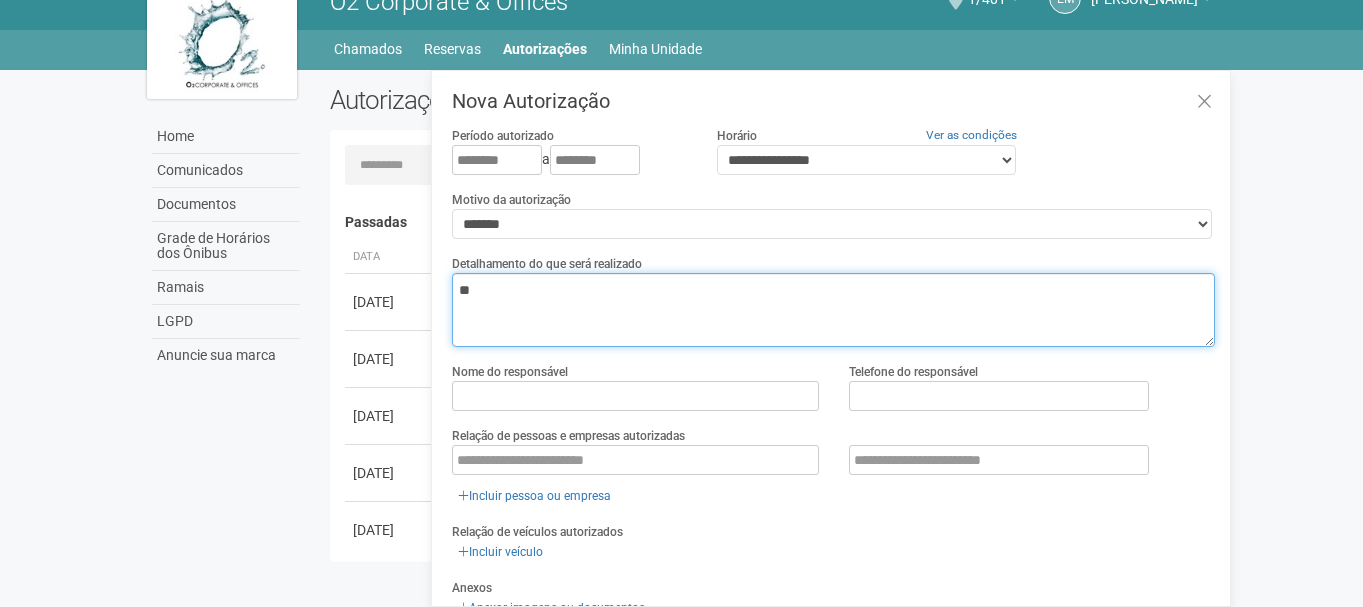type on "*" 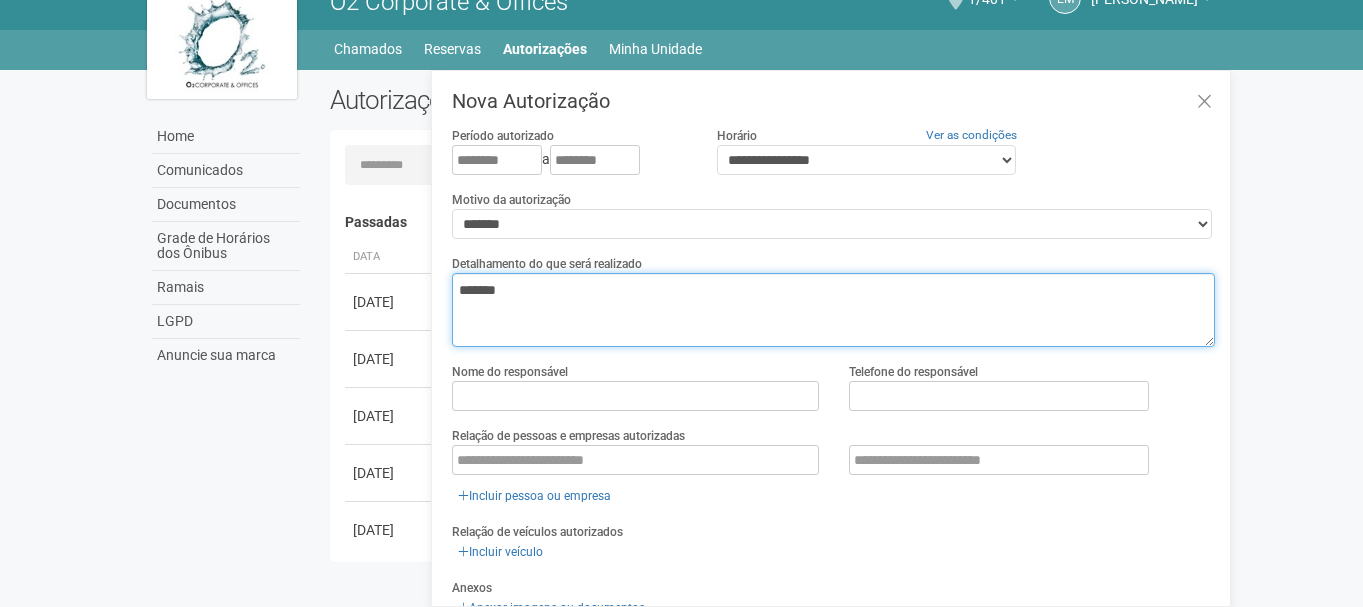 type on "*******" 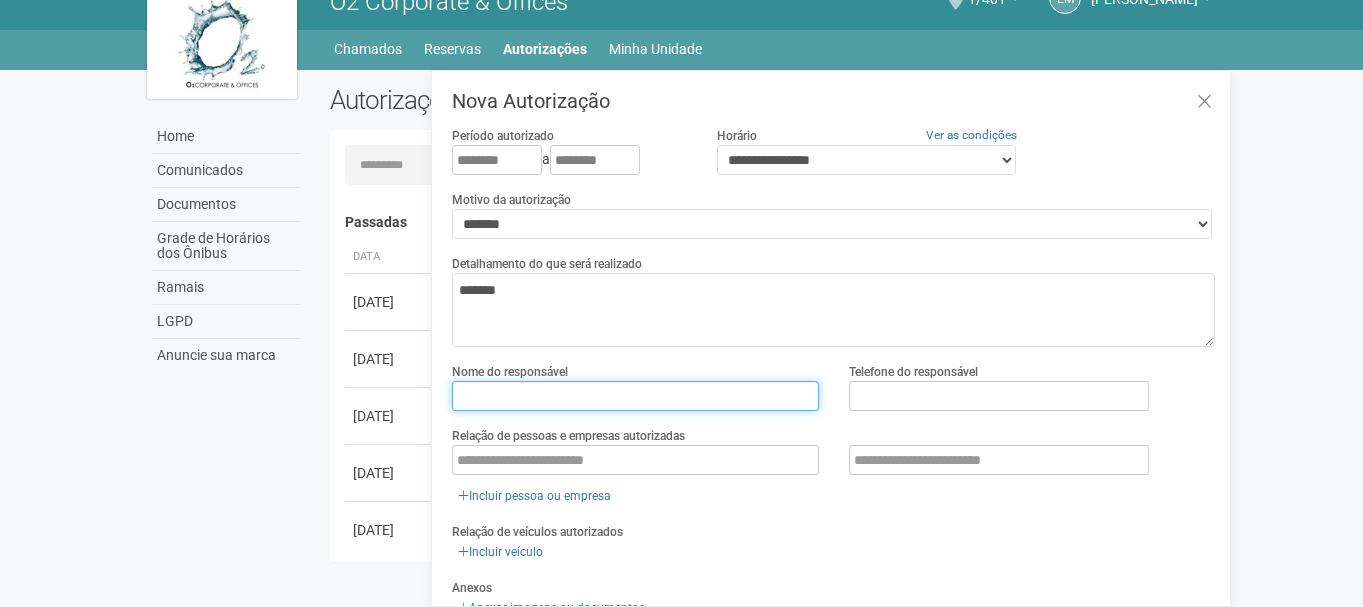 click at bounding box center [635, 396] 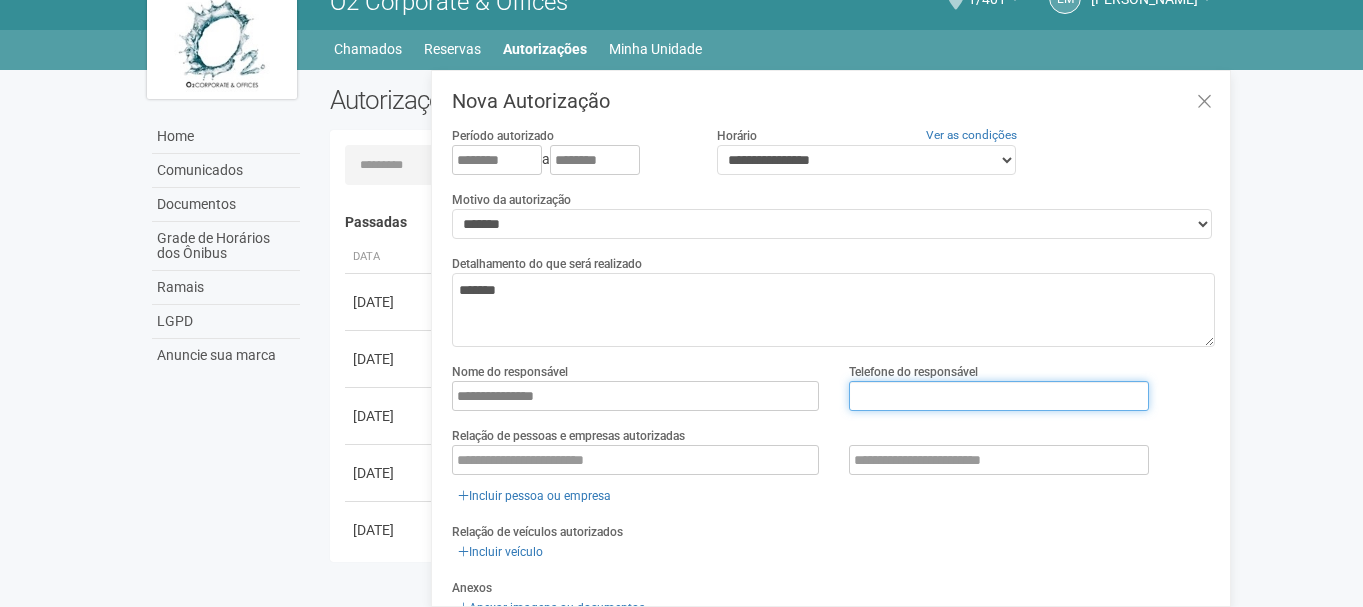 click at bounding box center (999, 396) 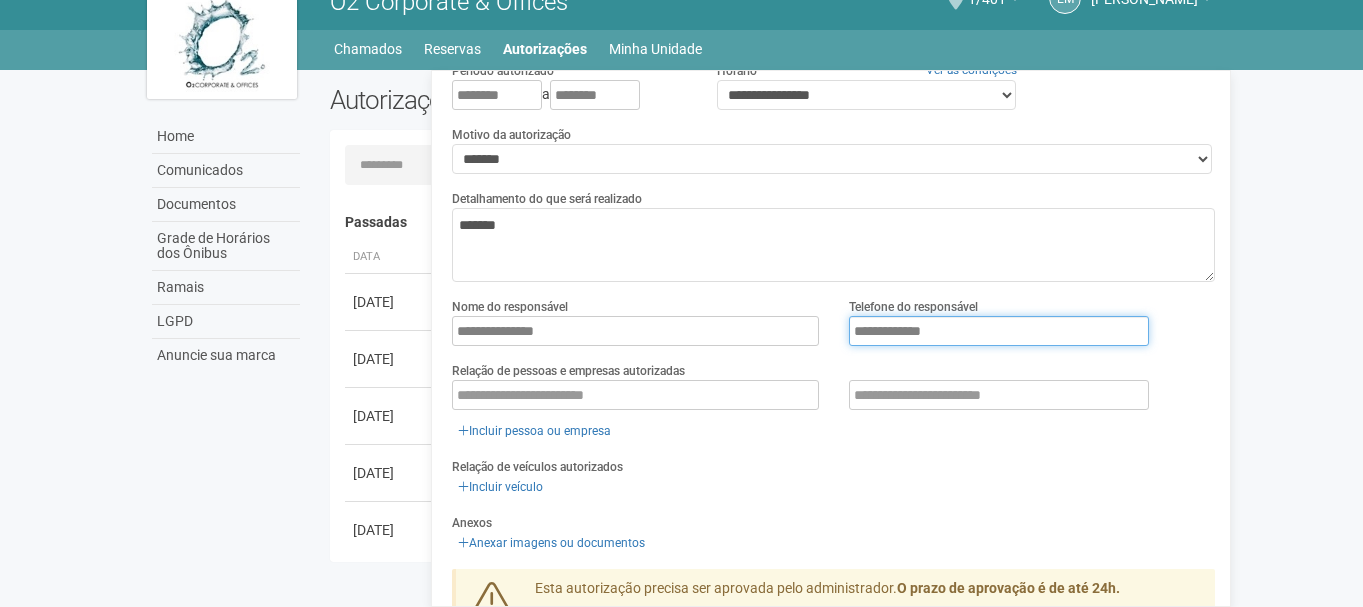 scroll, scrollTop: 100, scrollLeft: 0, axis: vertical 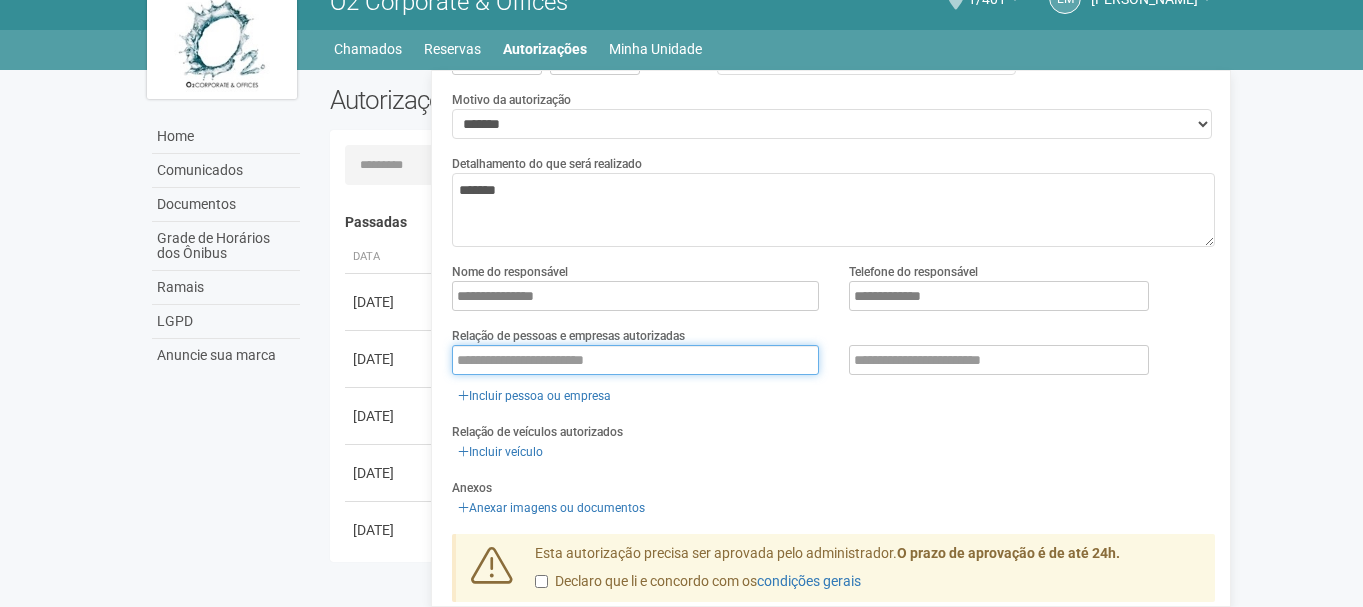 click at bounding box center [635, 360] 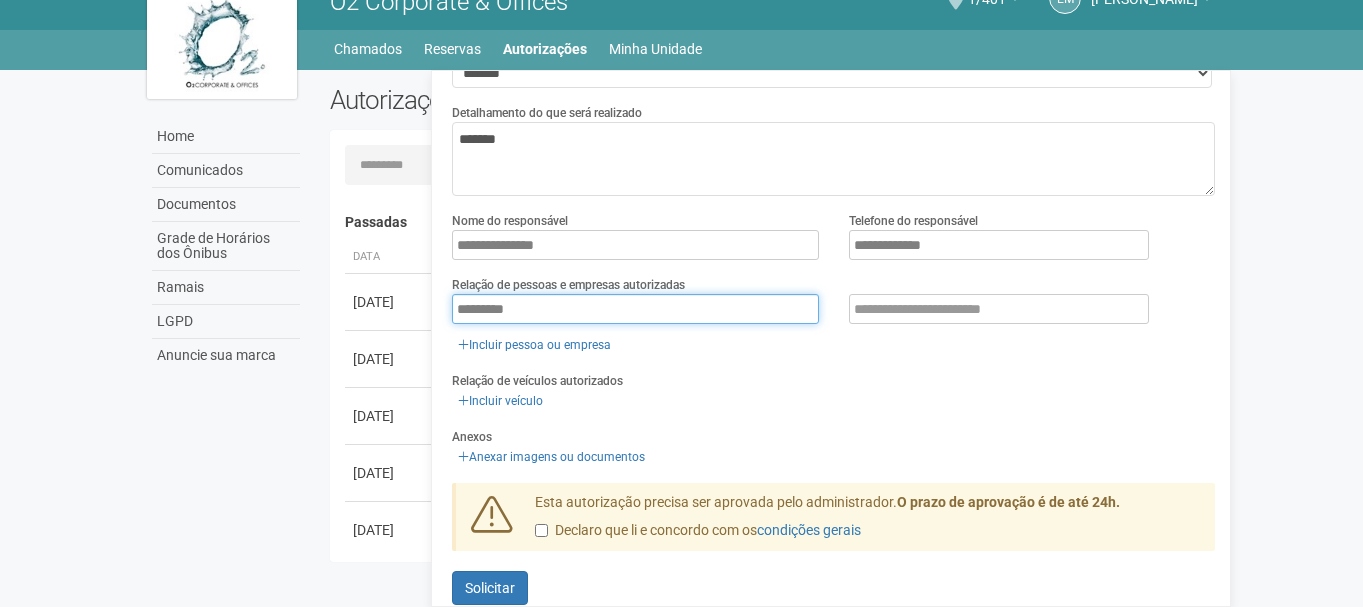 scroll, scrollTop: 176, scrollLeft: 0, axis: vertical 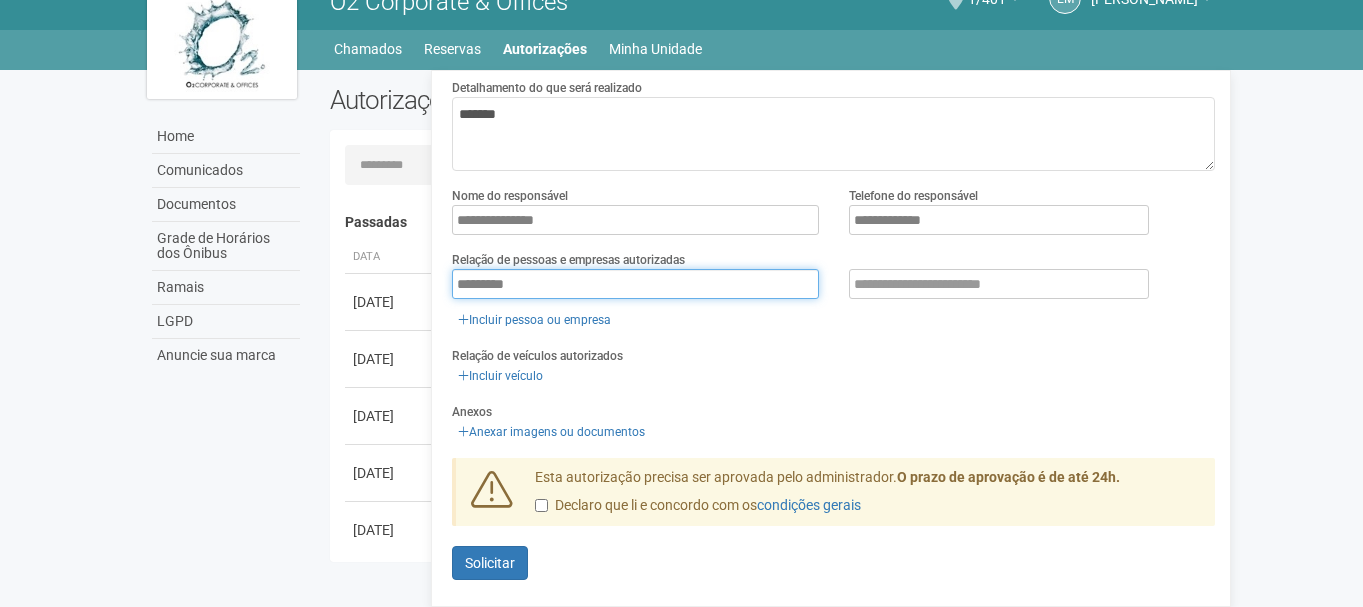type on "********" 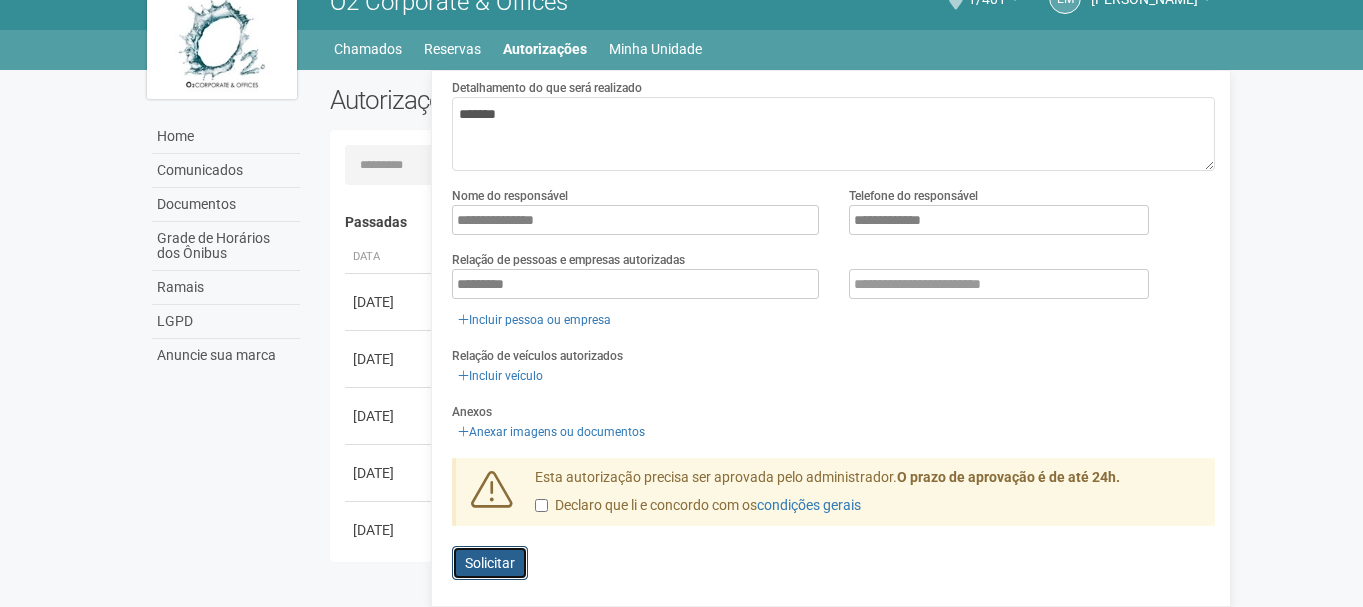 click on "Enviando...
Solicitar" at bounding box center (490, 563) 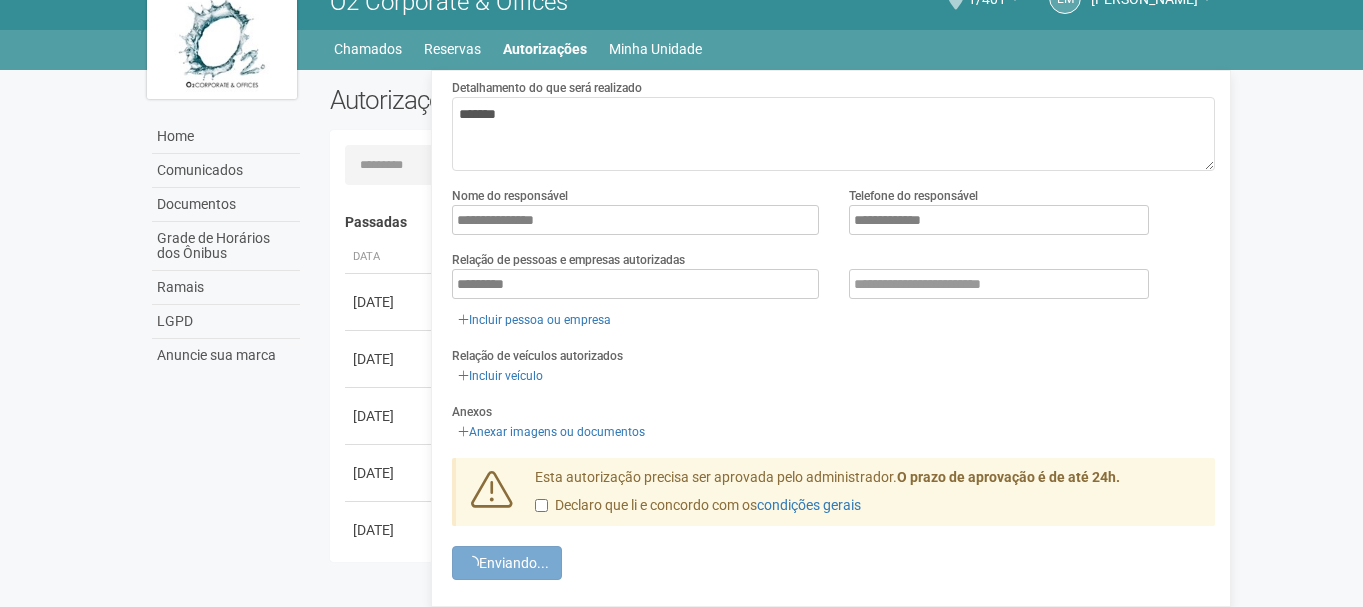 scroll, scrollTop: 55, scrollLeft: 0, axis: vertical 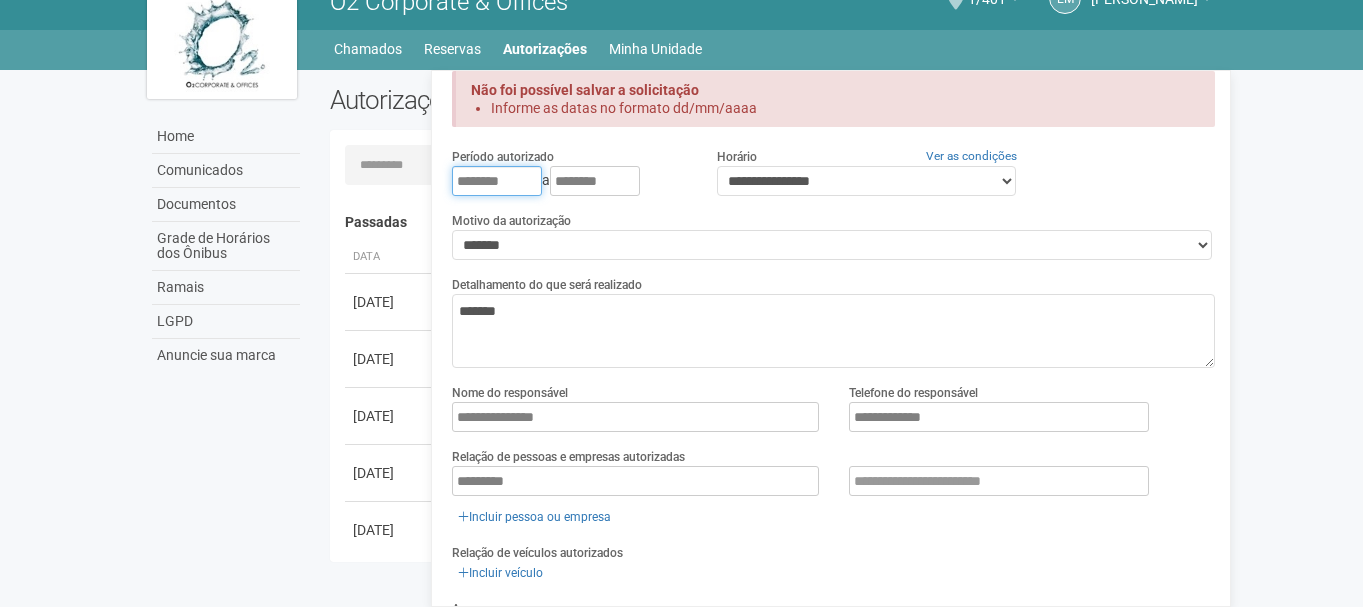 click on "********" at bounding box center (497, 181) 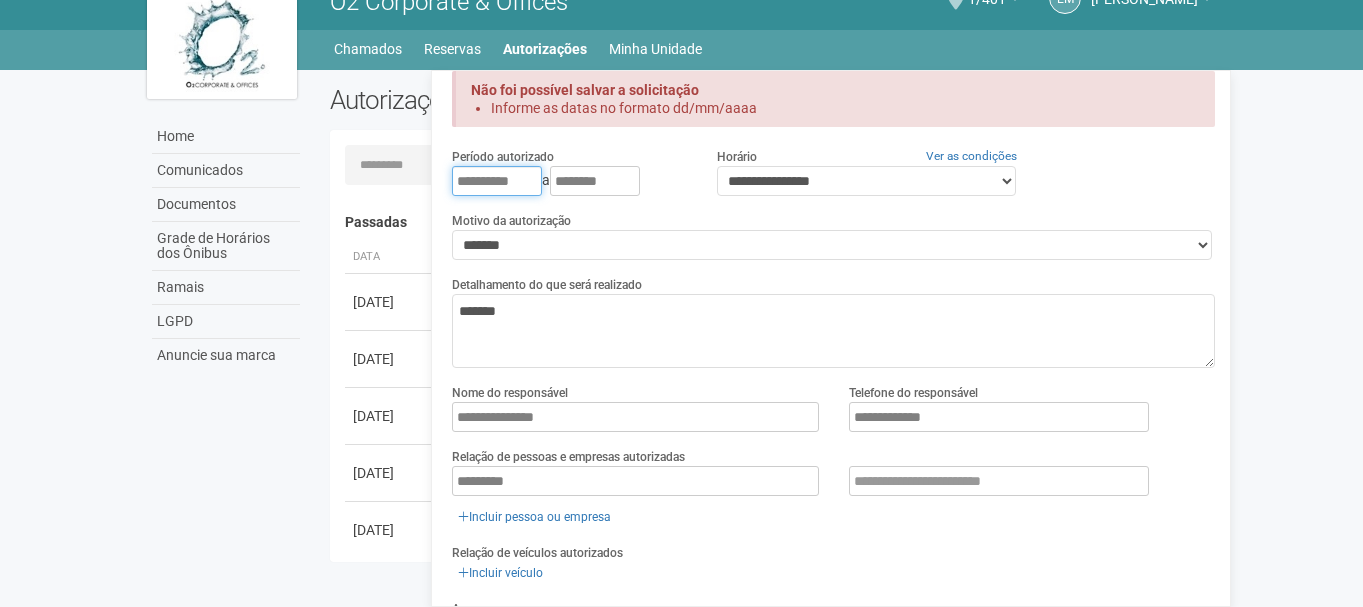 type on "**********" 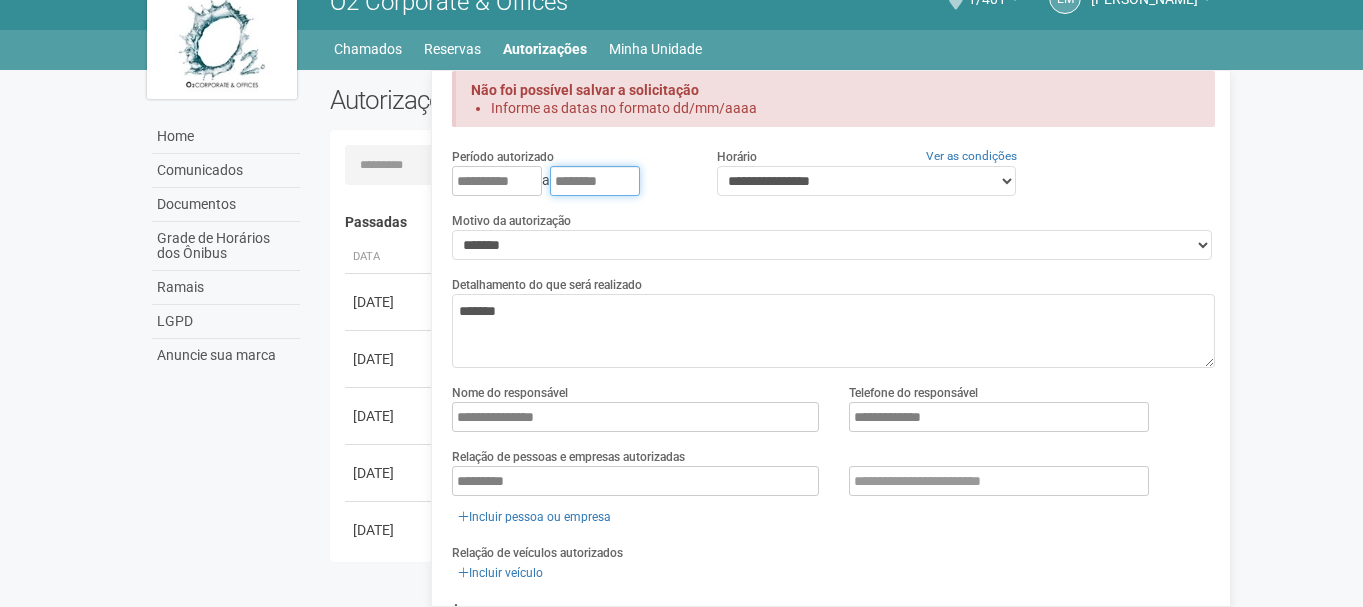 click on "********" at bounding box center [595, 181] 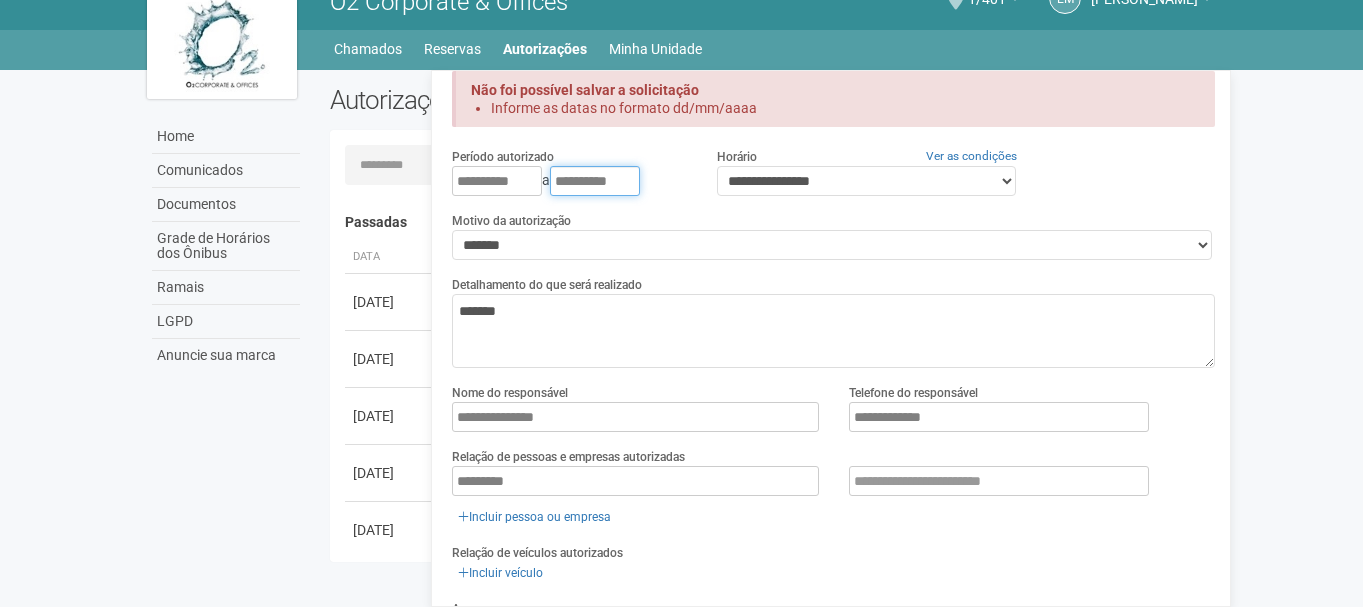 type on "**********" 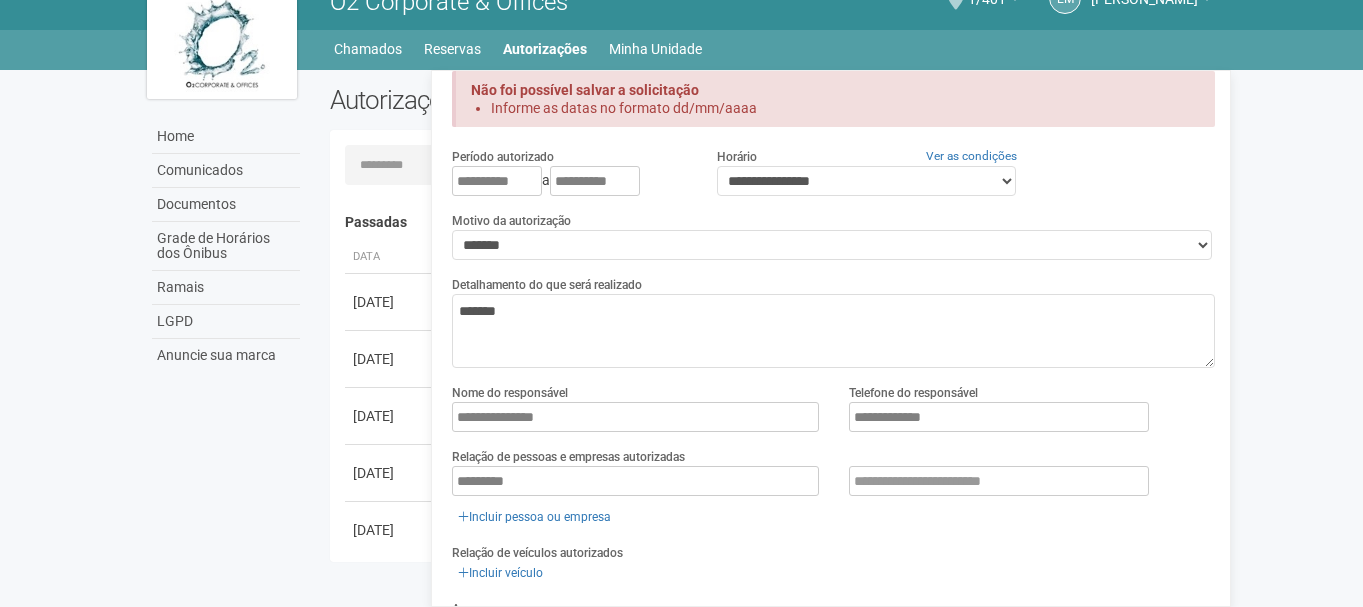 click on "**********" at bounding box center [833, 235] 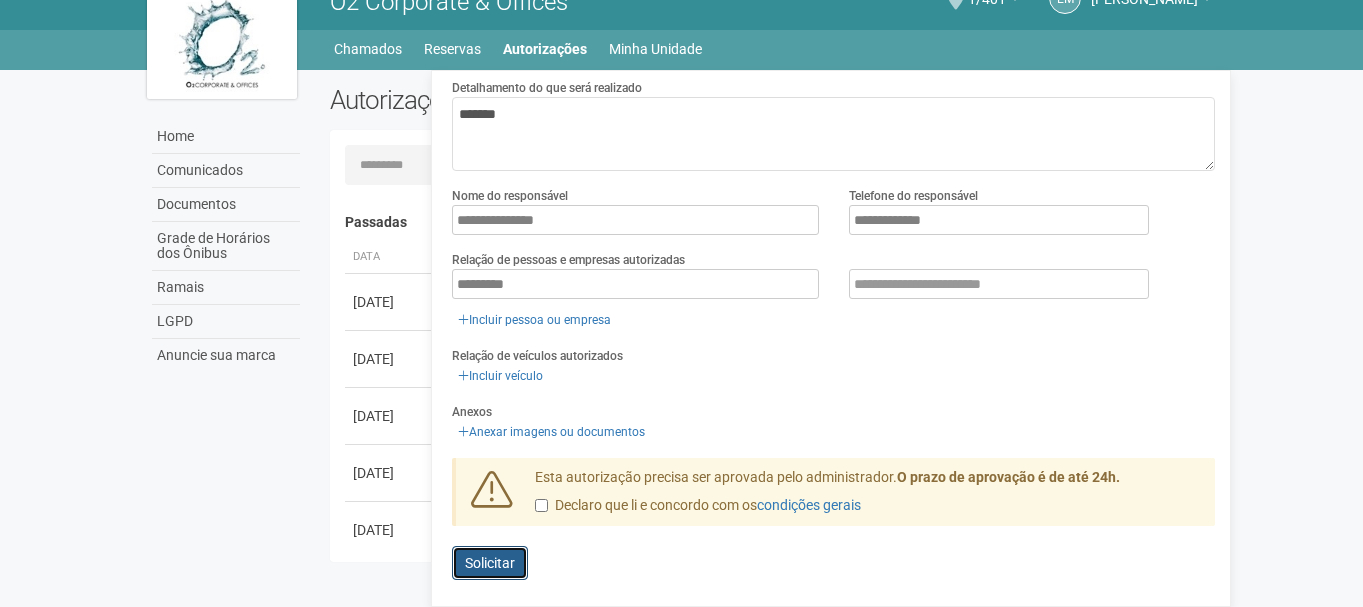 click on "Solicitar" at bounding box center (490, 563) 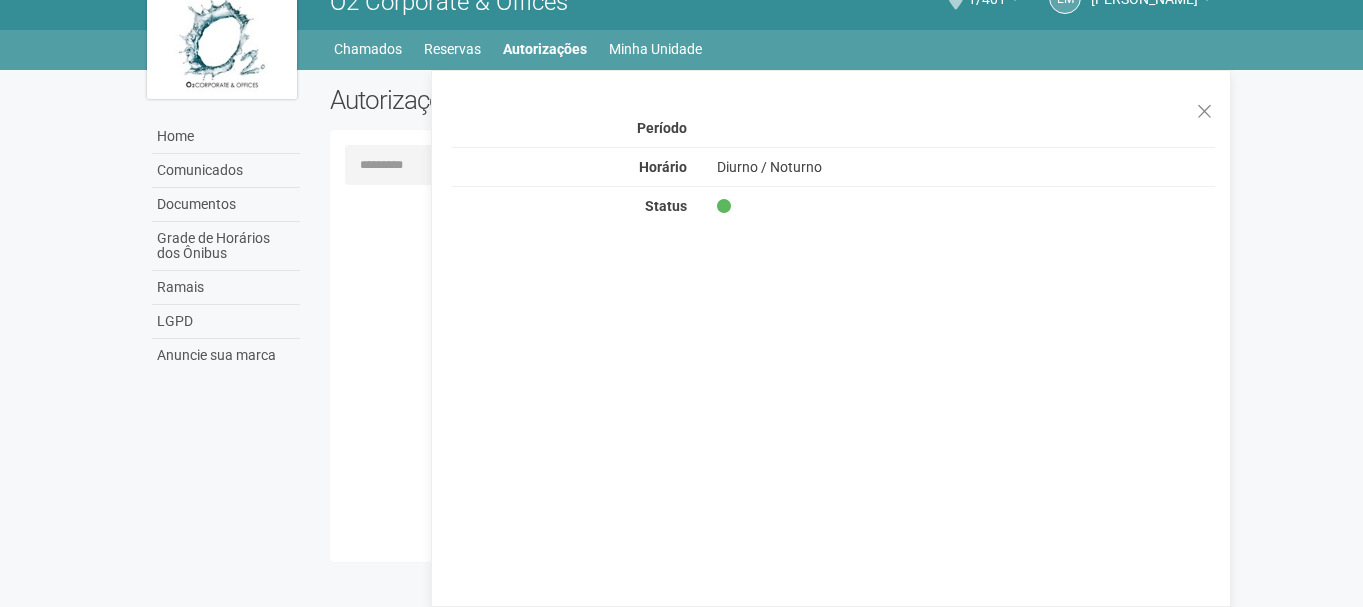 scroll, scrollTop: 0, scrollLeft: 0, axis: both 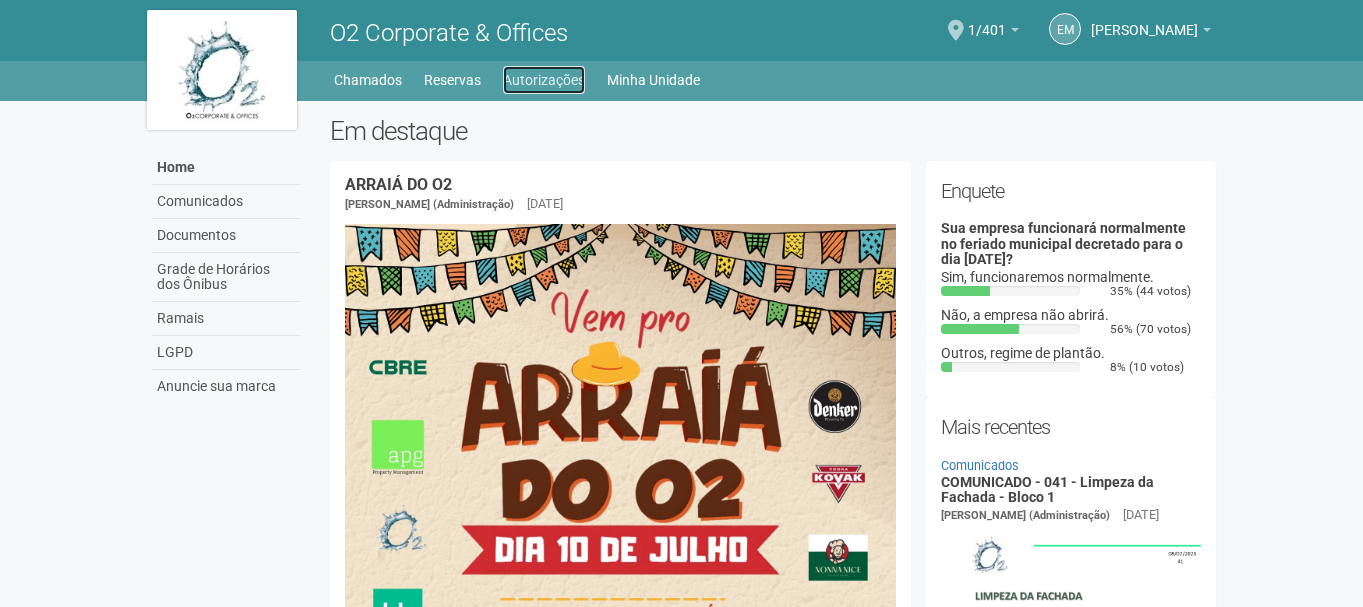 click on "Autorizações" at bounding box center [544, 80] 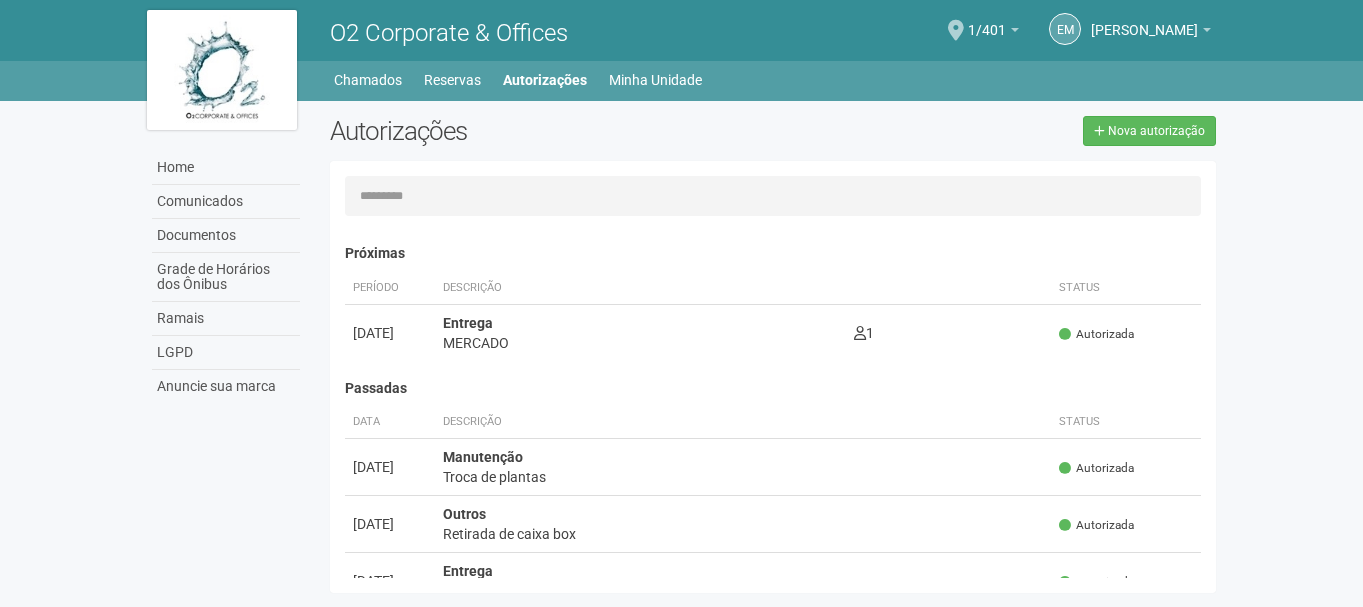 scroll, scrollTop: 0, scrollLeft: 0, axis: both 